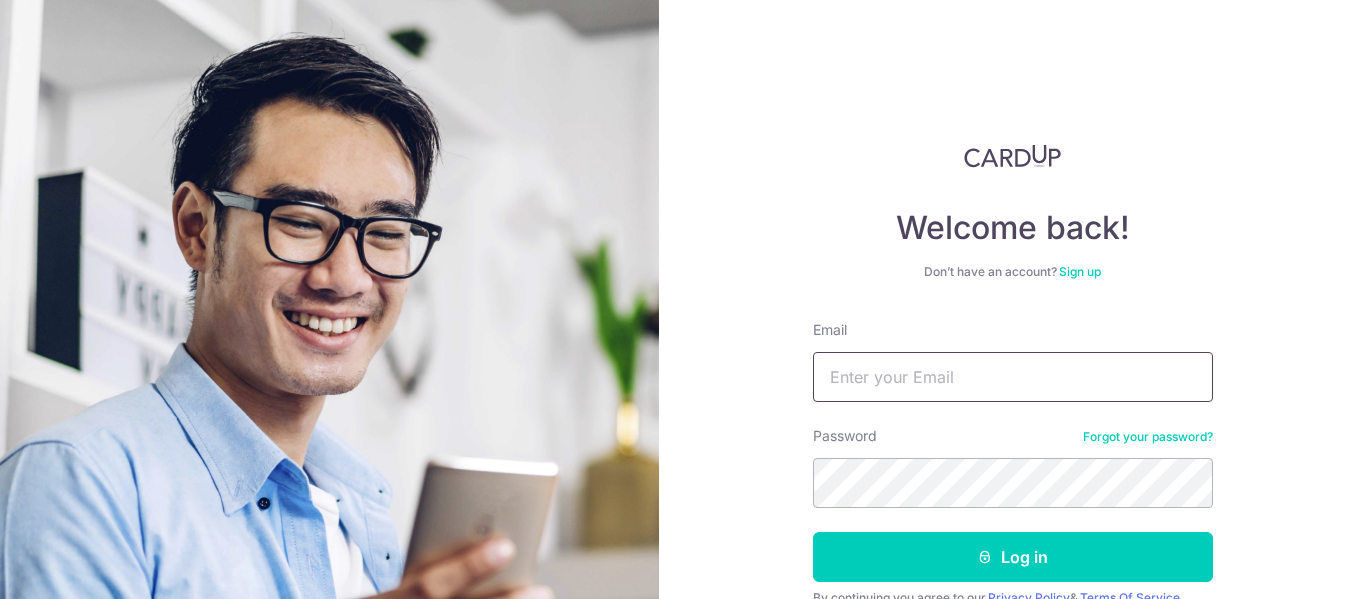 scroll, scrollTop: 0, scrollLeft: 0, axis: both 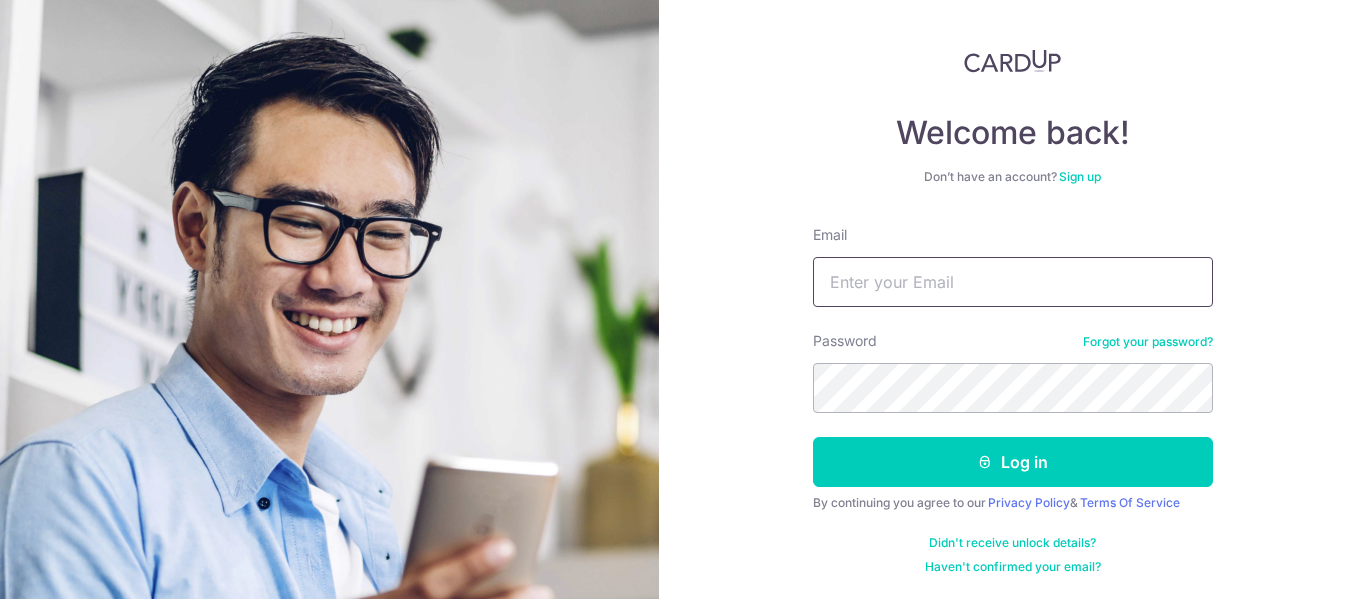 click on "Email" at bounding box center (1013, 282) 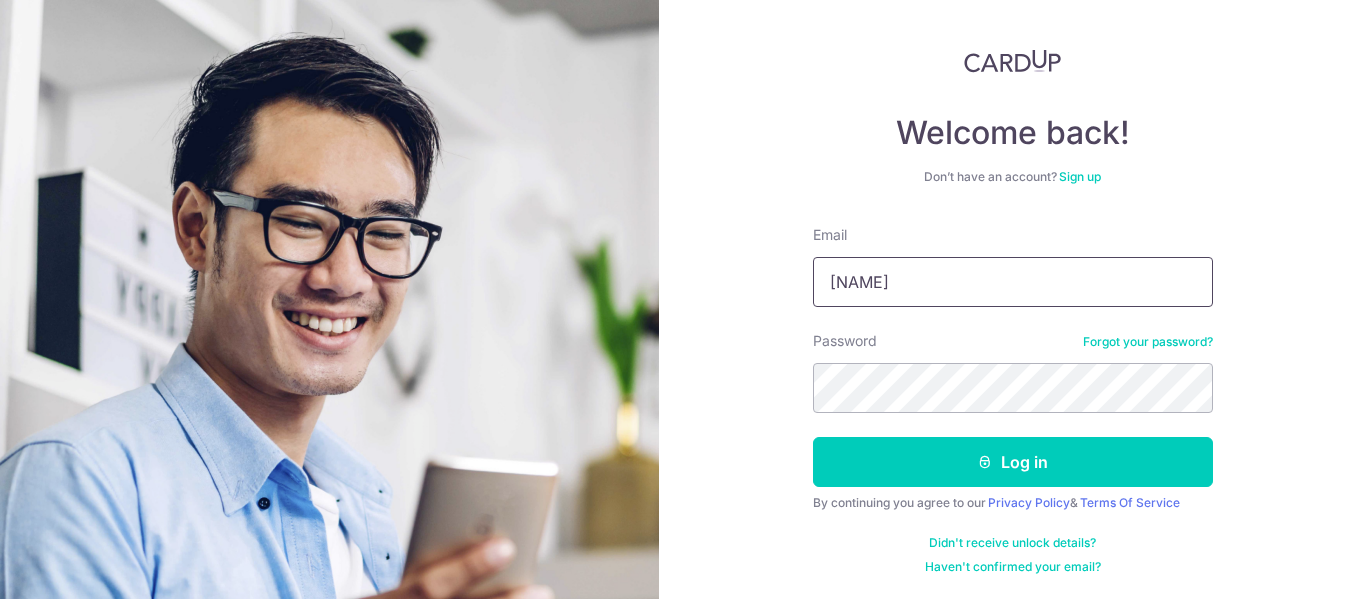 type on "J" 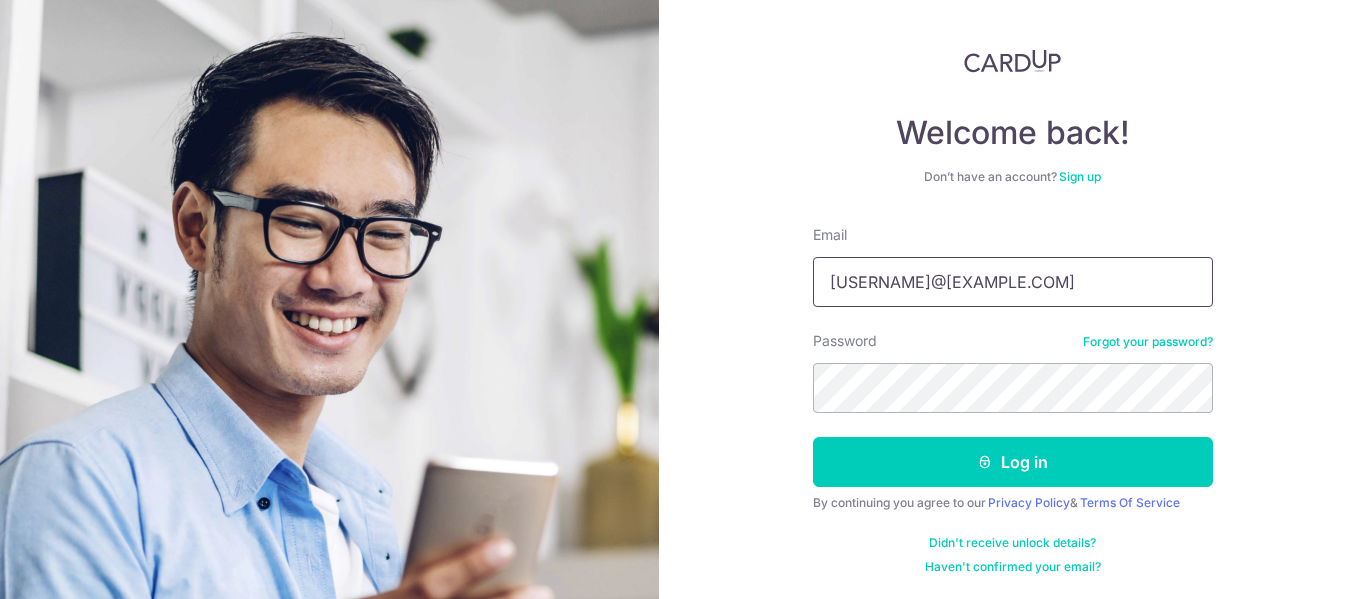 type on "jodielyt98@gmail.com" 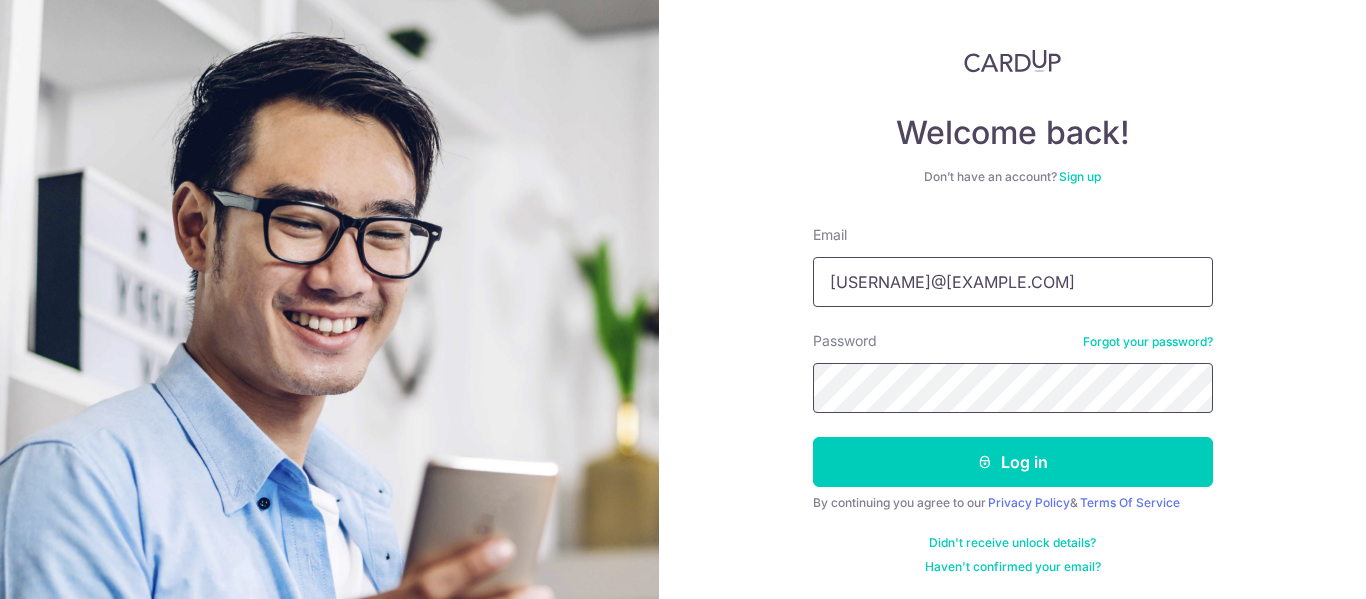 click on "Log in" at bounding box center [1013, 462] 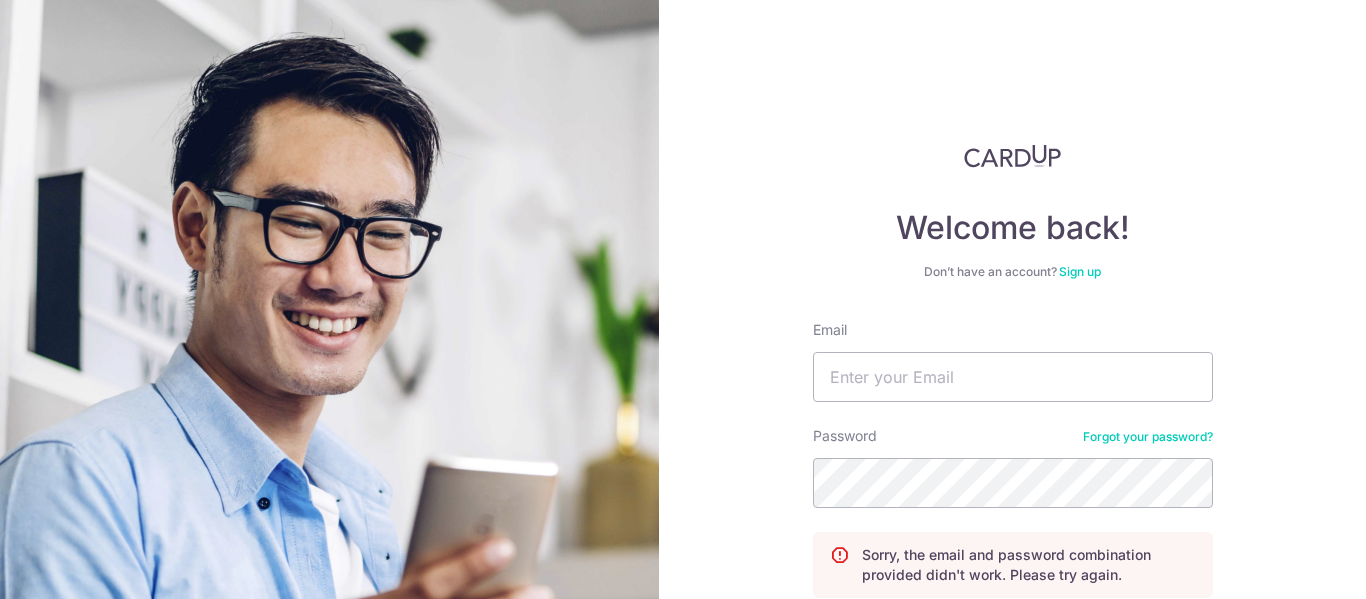 scroll, scrollTop: 0, scrollLeft: 0, axis: both 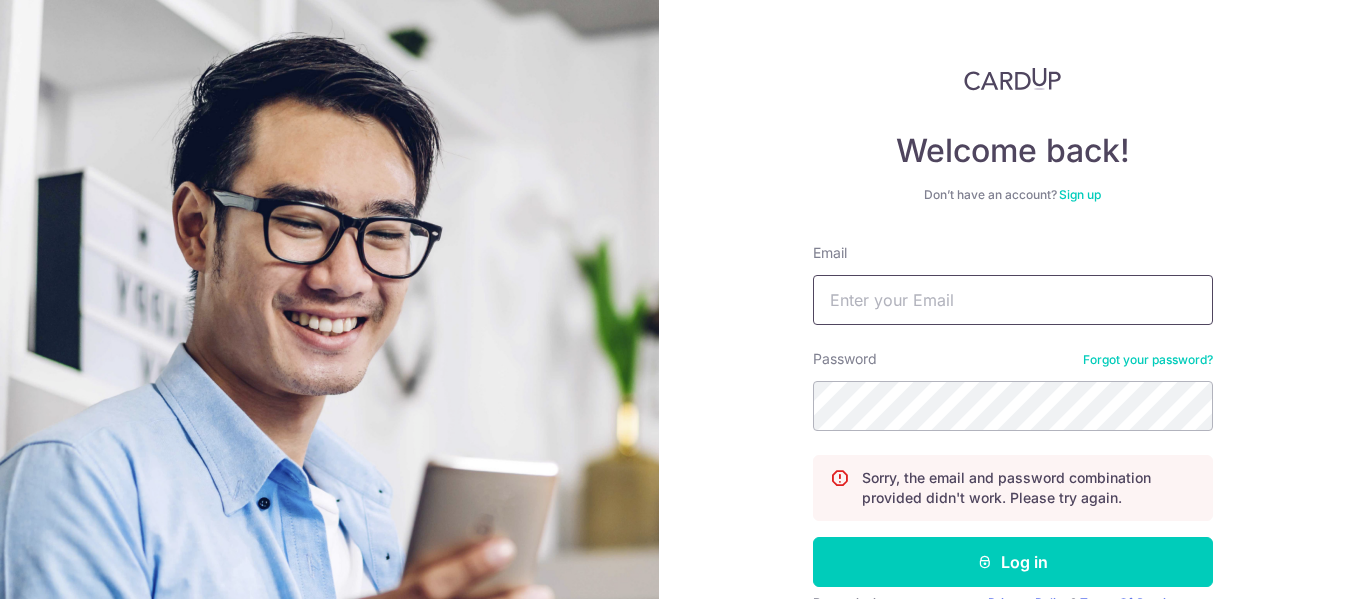 click on "Email" at bounding box center (1013, 300) 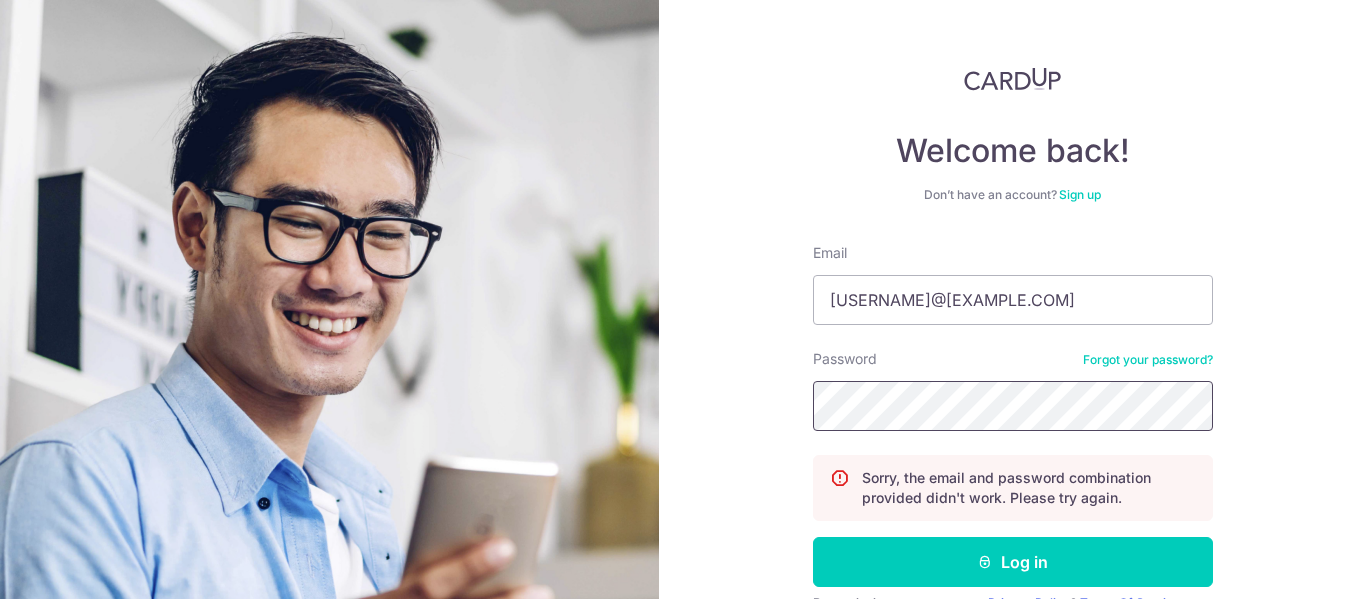 click on "Log in" at bounding box center (1013, 562) 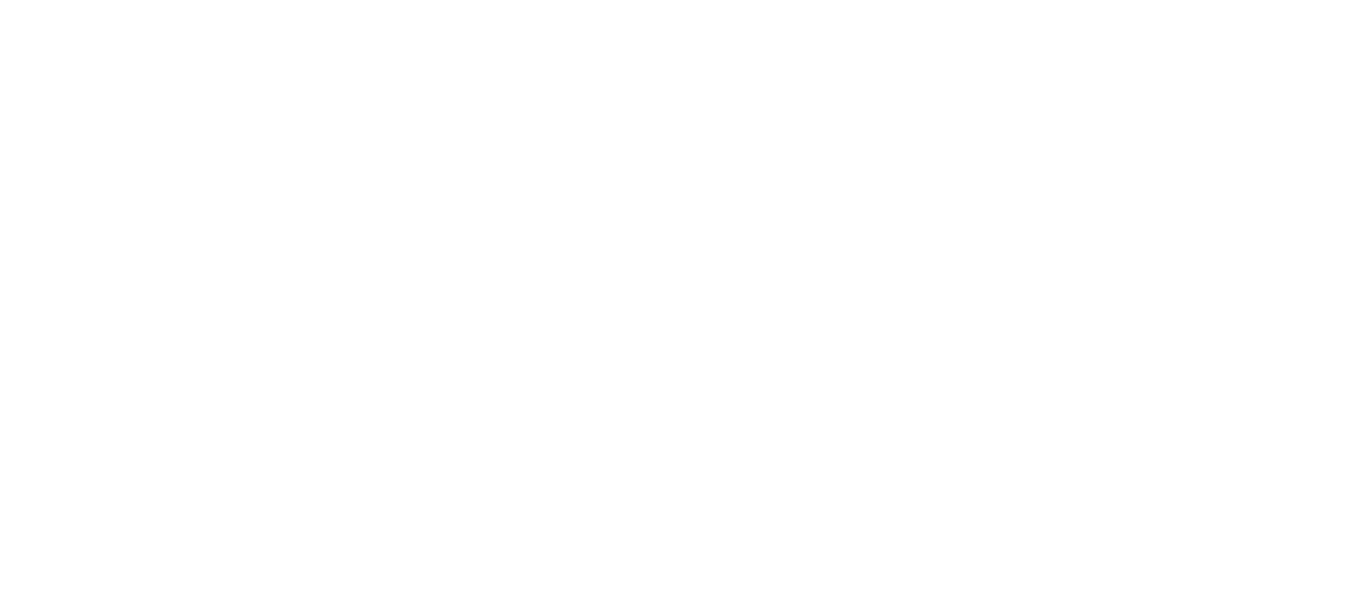 scroll, scrollTop: 0, scrollLeft: 0, axis: both 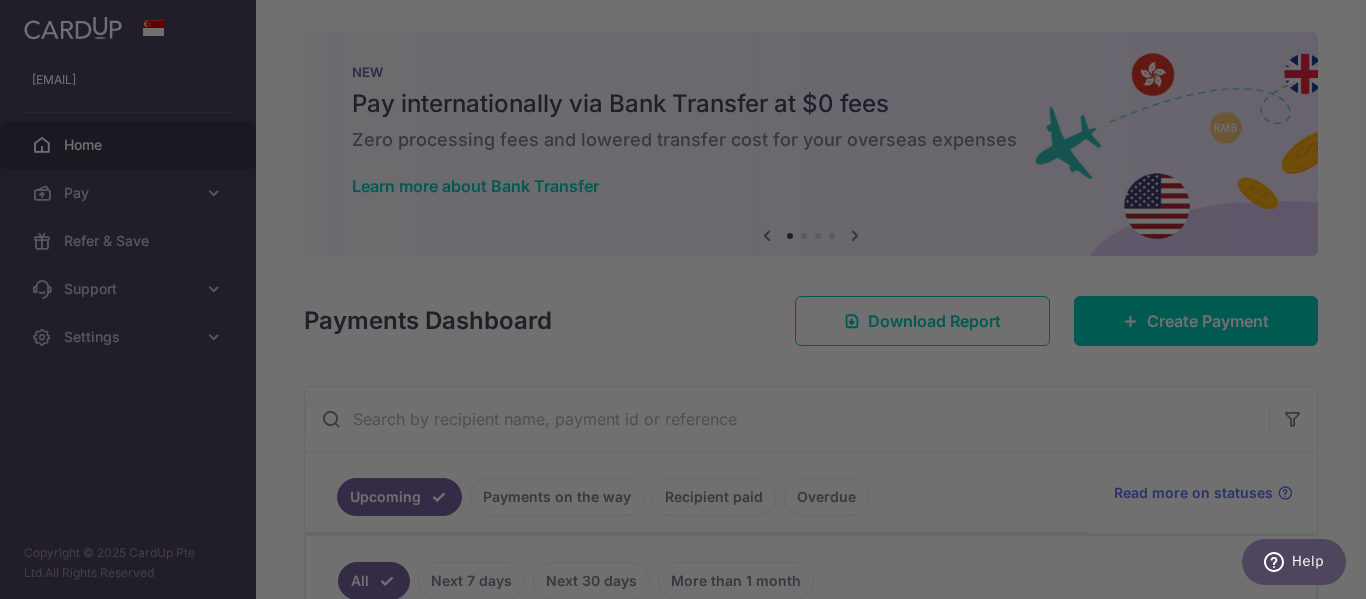 click at bounding box center (690, 302) 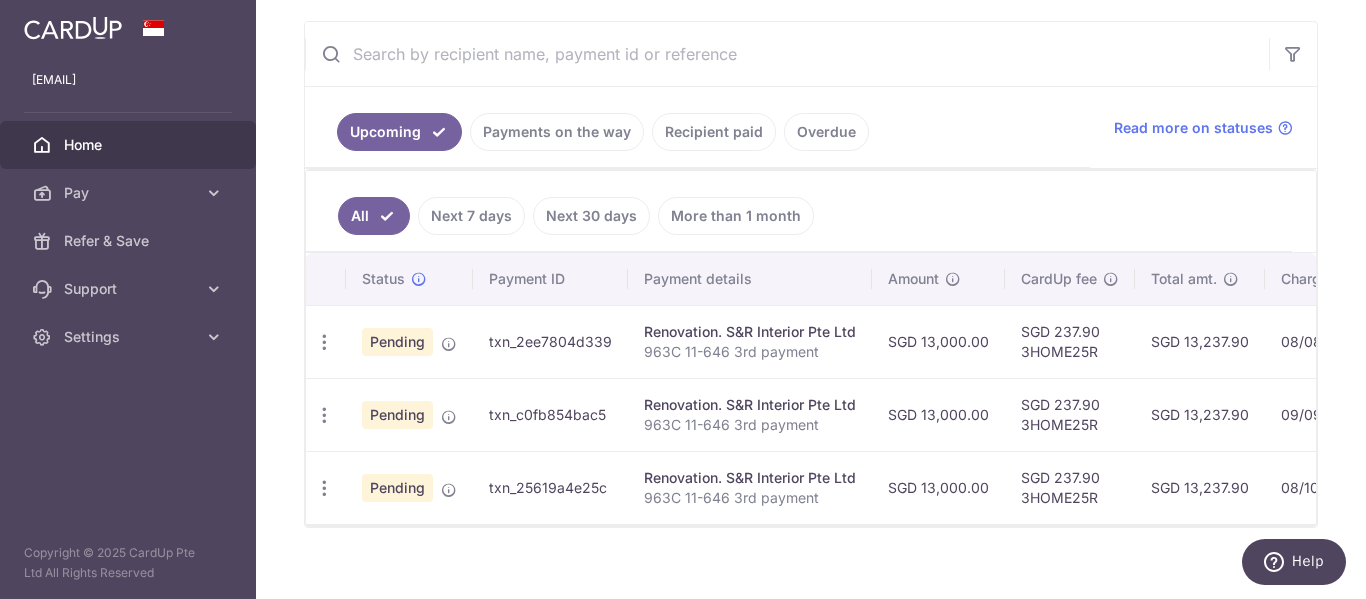 scroll, scrollTop: 398, scrollLeft: 0, axis: vertical 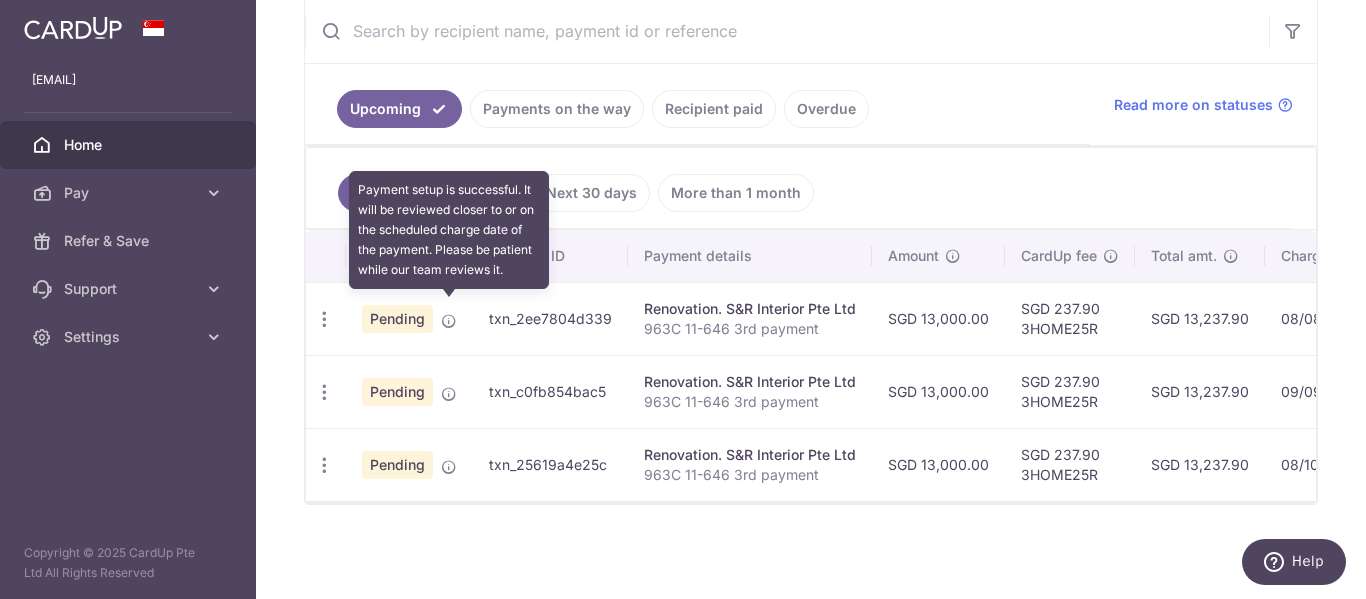 click at bounding box center (449, 321) 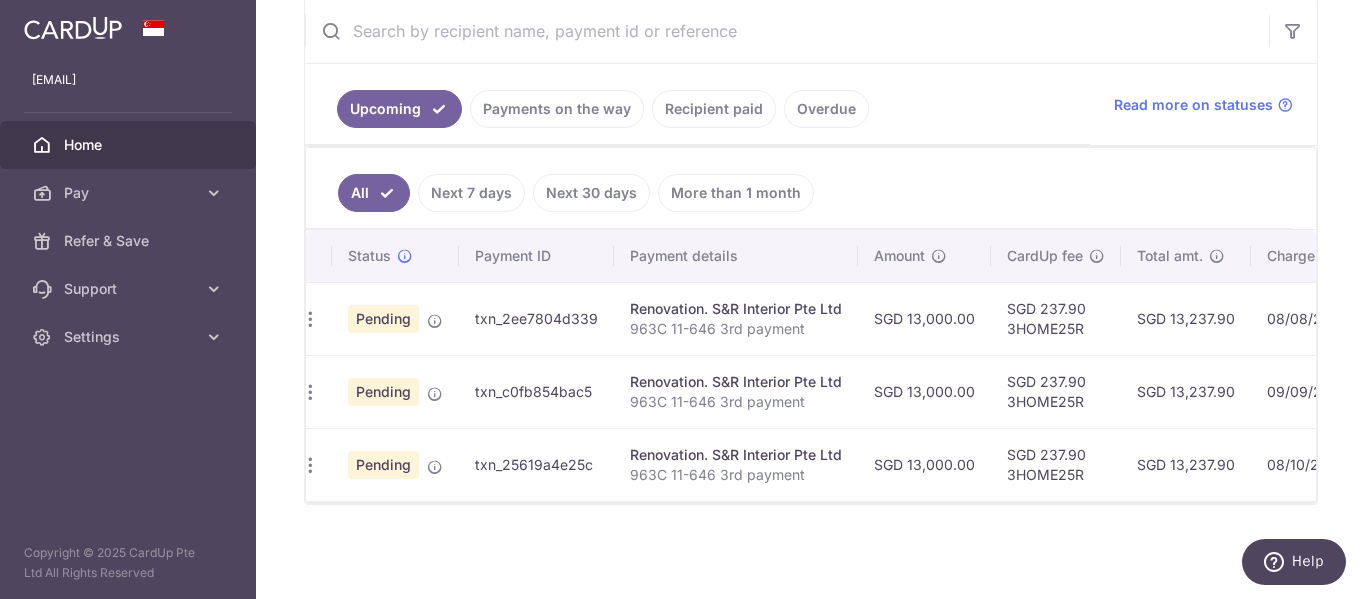 scroll, scrollTop: 0, scrollLeft: 0, axis: both 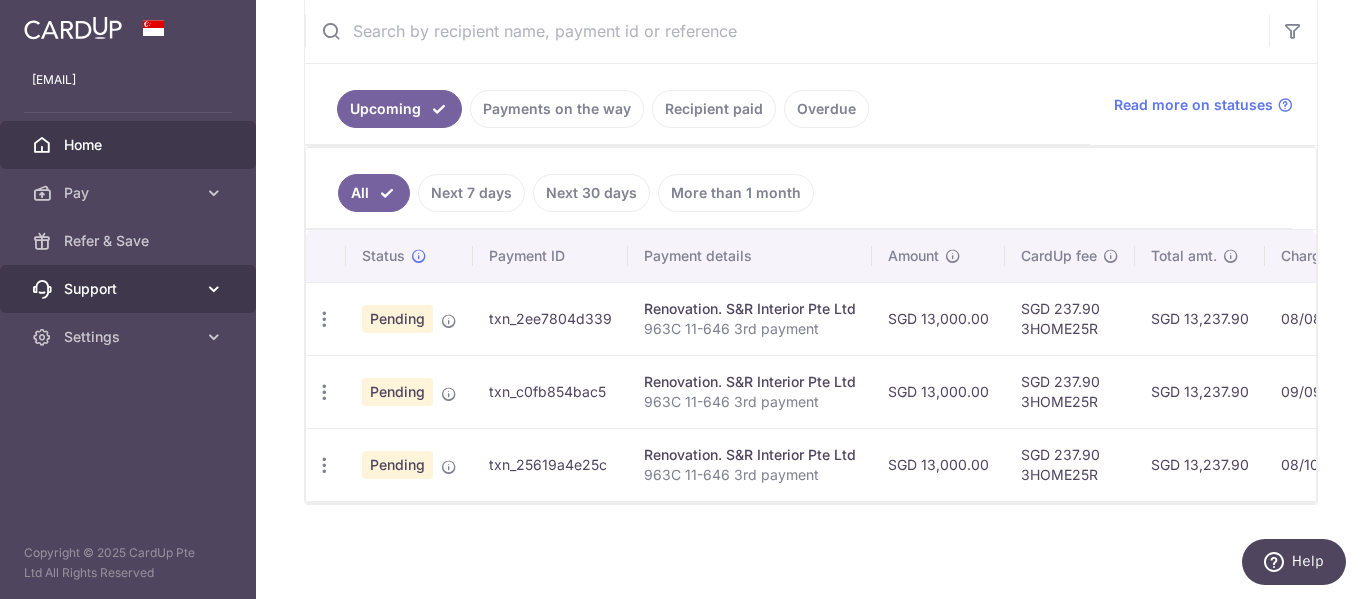 click on "Support" at bounding box center [130, 289] 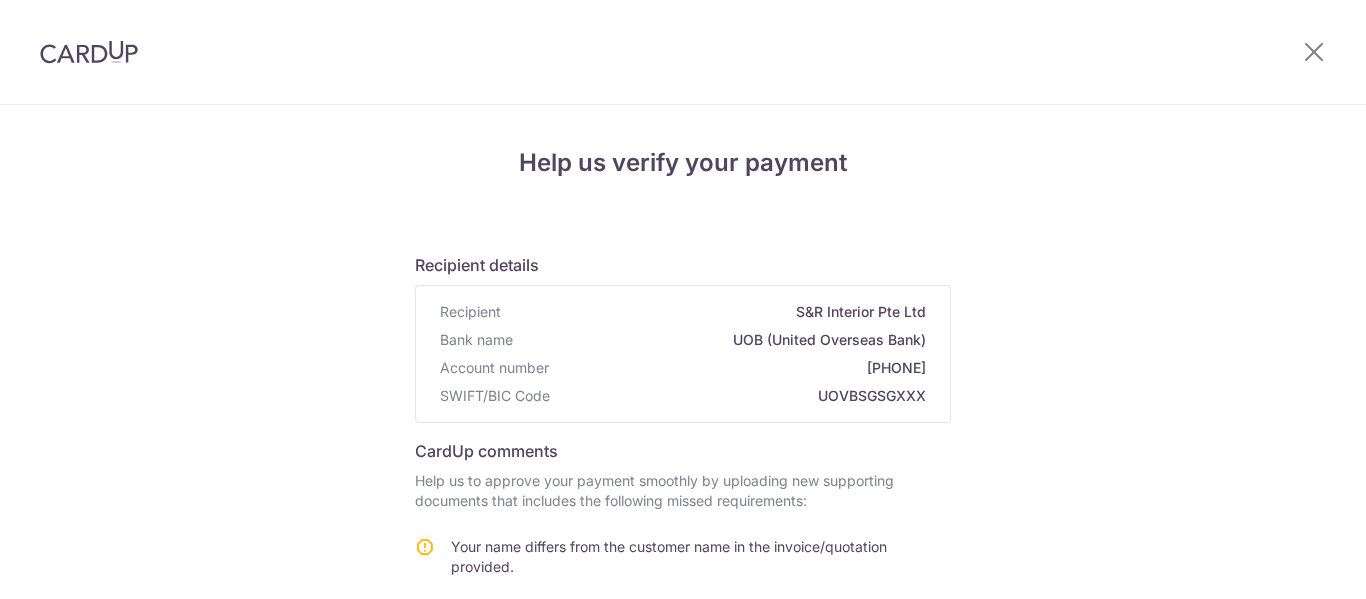 scroll, scrollTop: 0, scrollLeft: 0, axis: both 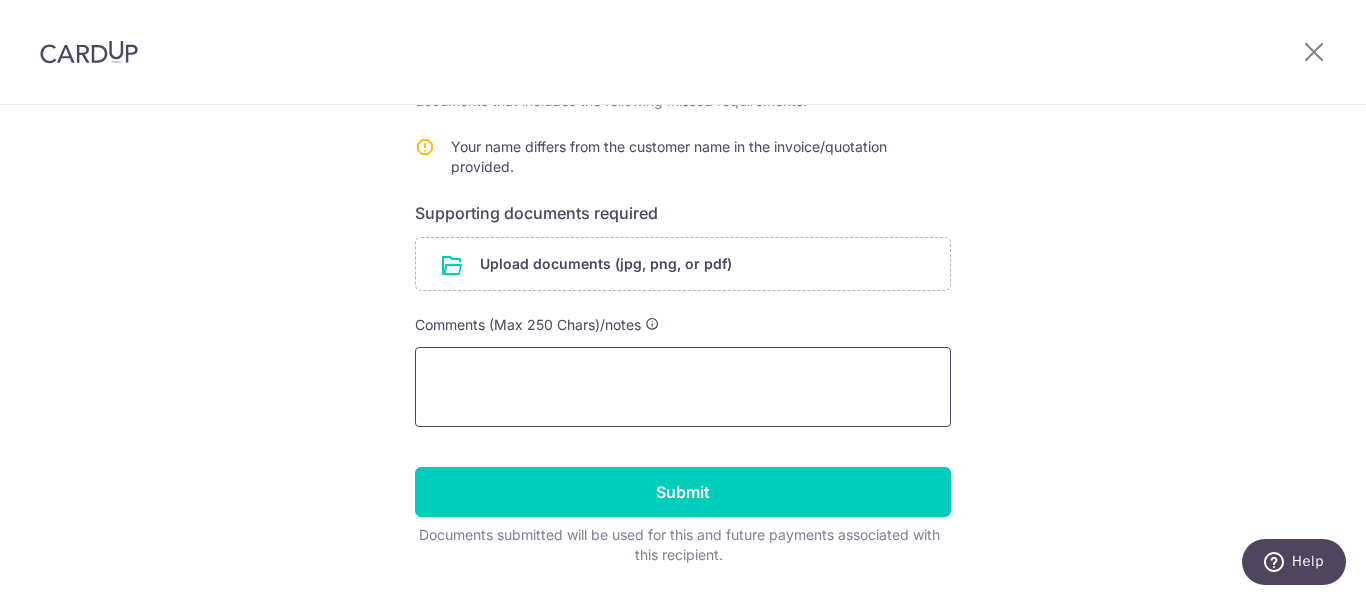 click at bounding box center (683, 387) 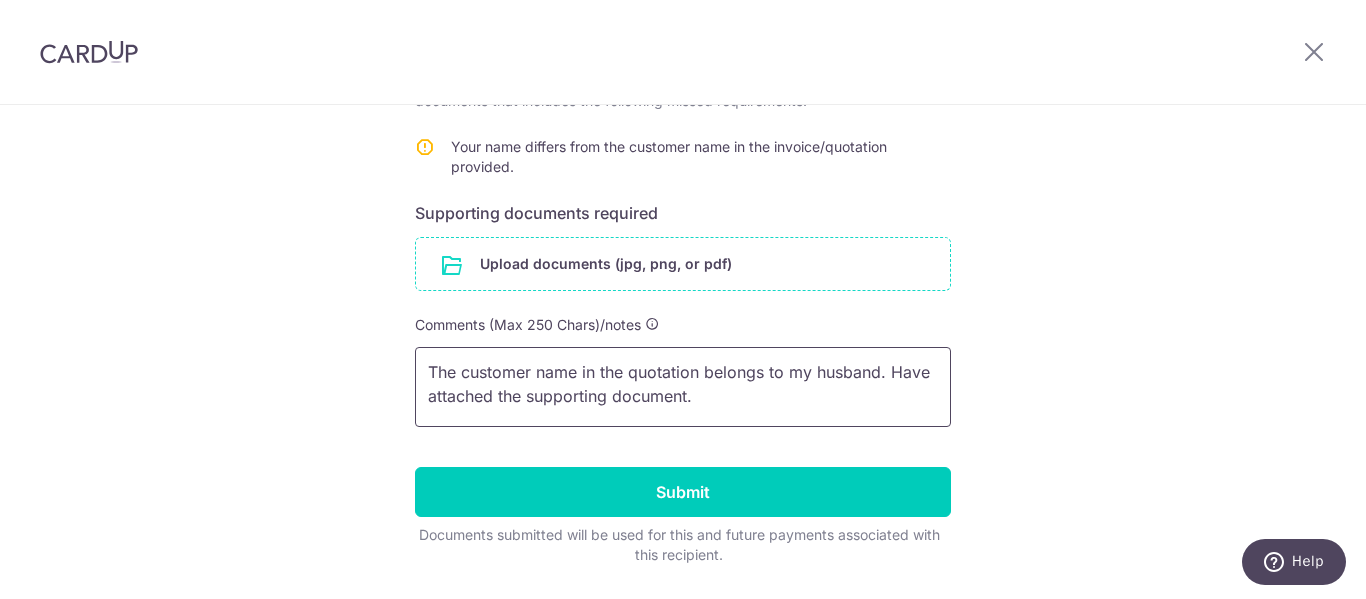 type on "The customer name in the quotation belongs to my husband. Have attached the supporting document." 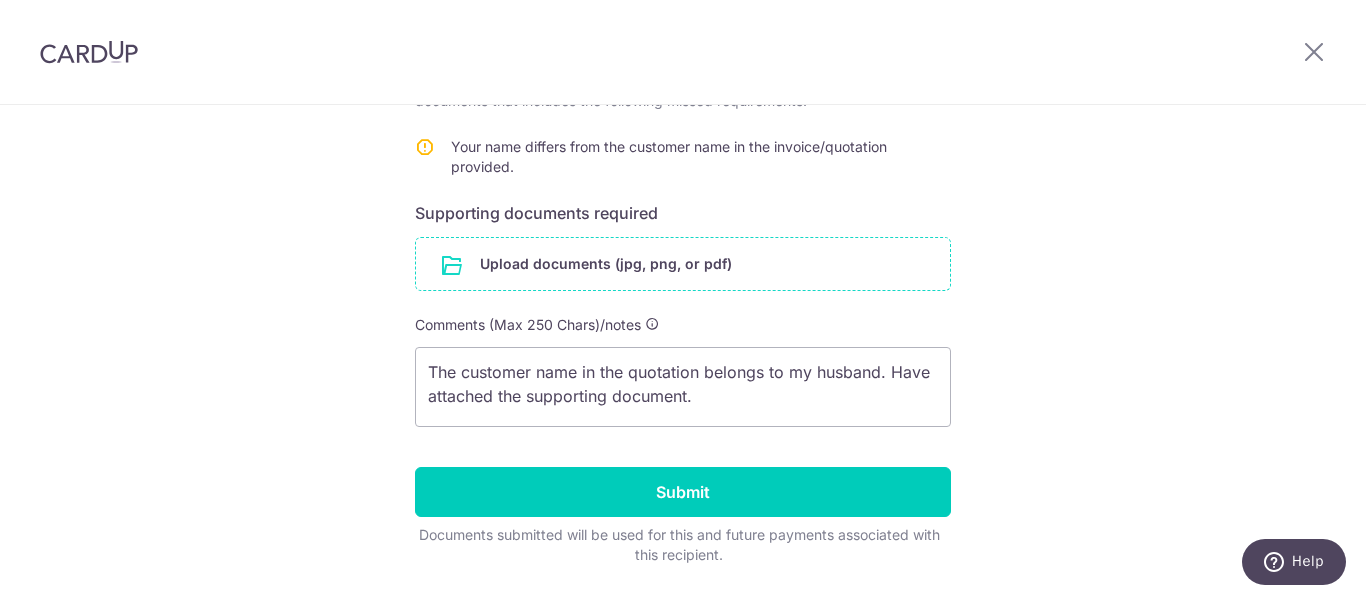 click at bounding box center (683, 264) 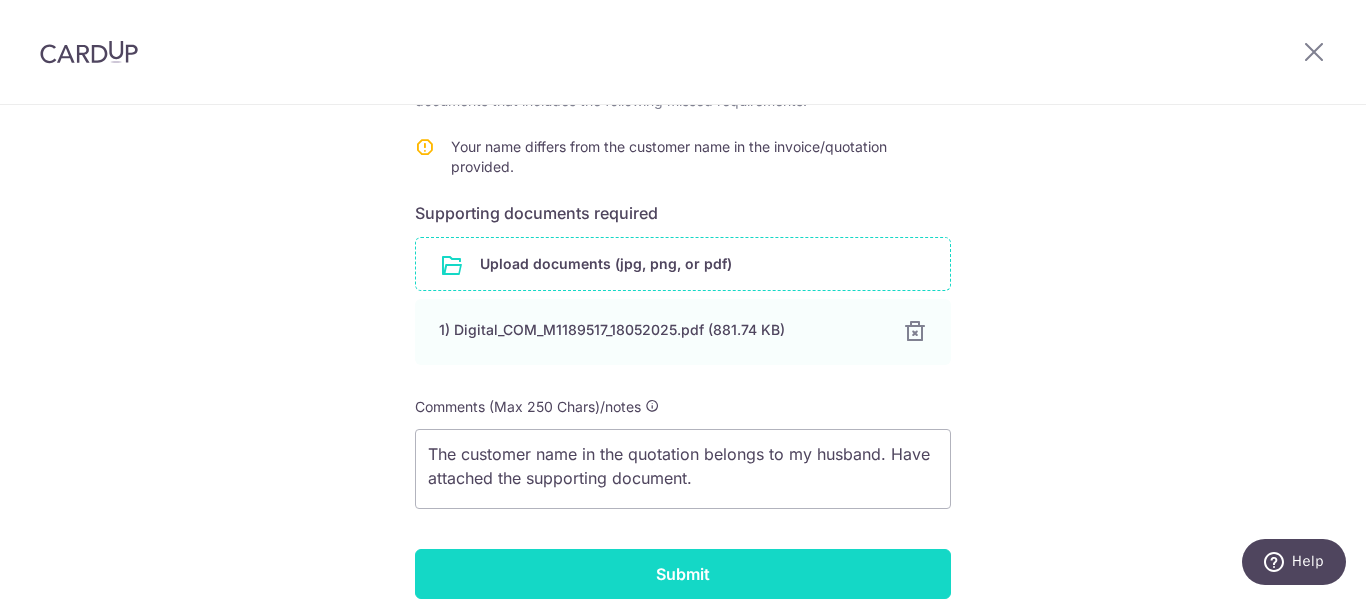 click on "Submit" at bounding box center [683, 574] 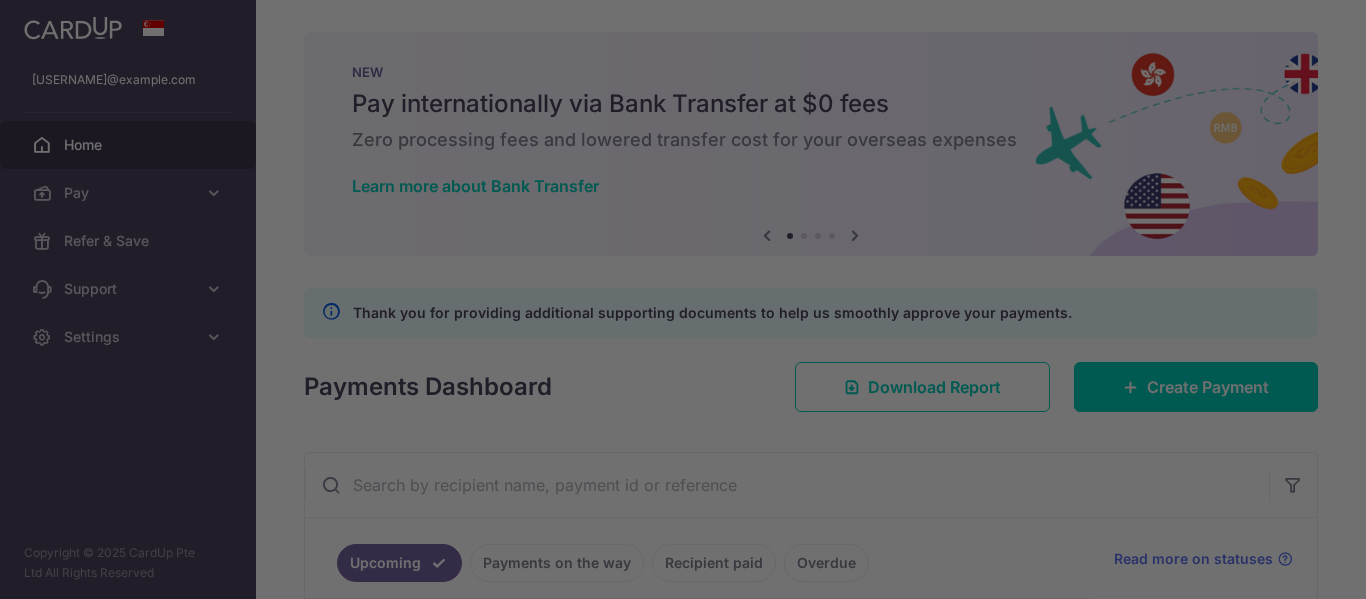 scroll, scrollTop: 0, scrollLeft: 0, axis: both 